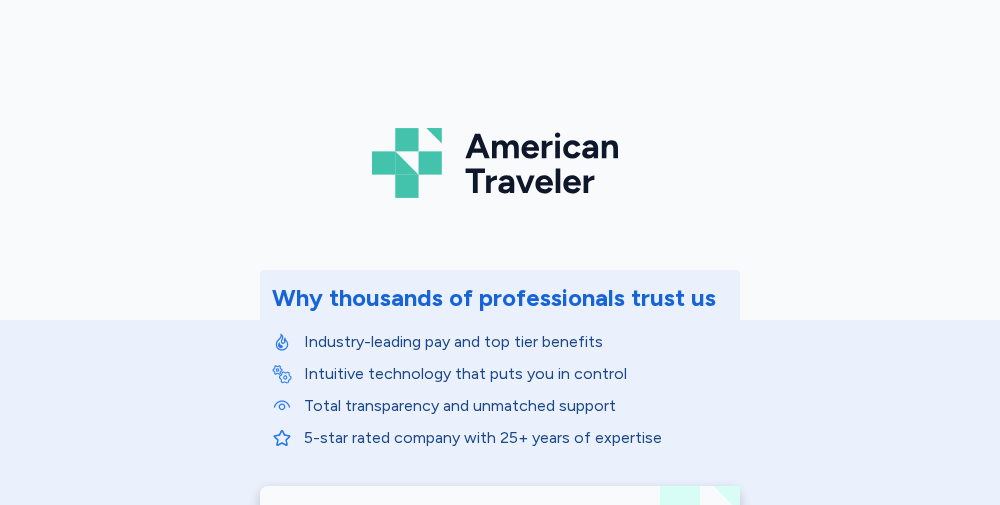 scroll, scrollTop: 0, scrollLeft: 0, axis: both 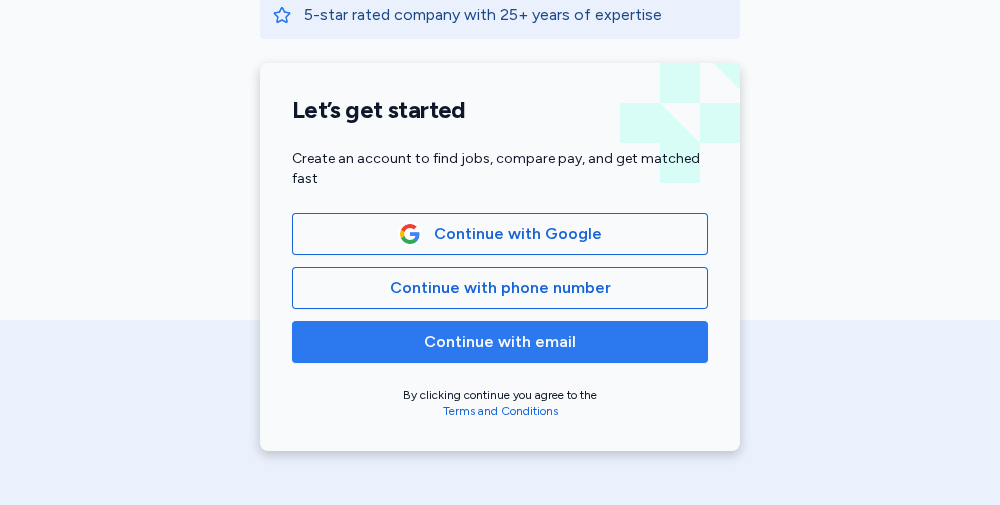 click on "Continue with email" at bounding box center (500, 342) 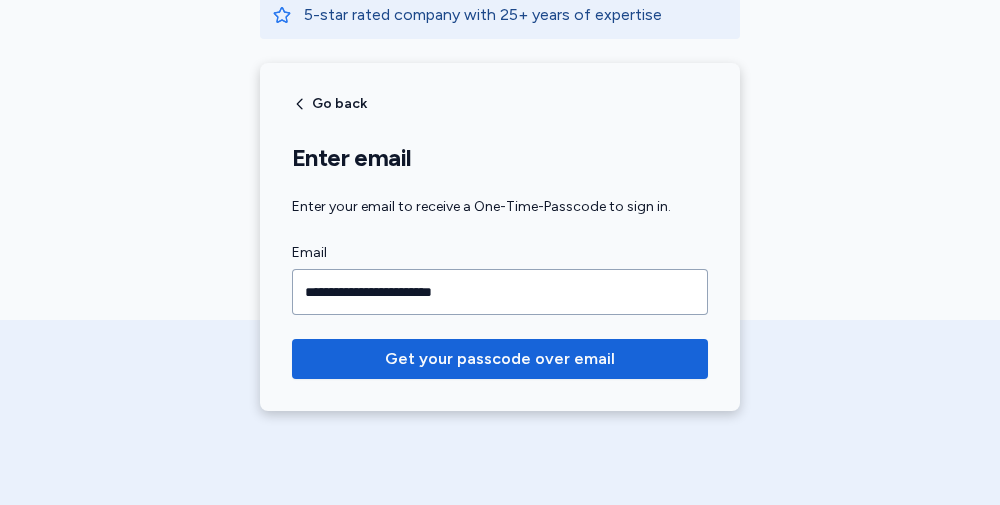 type on "**********" 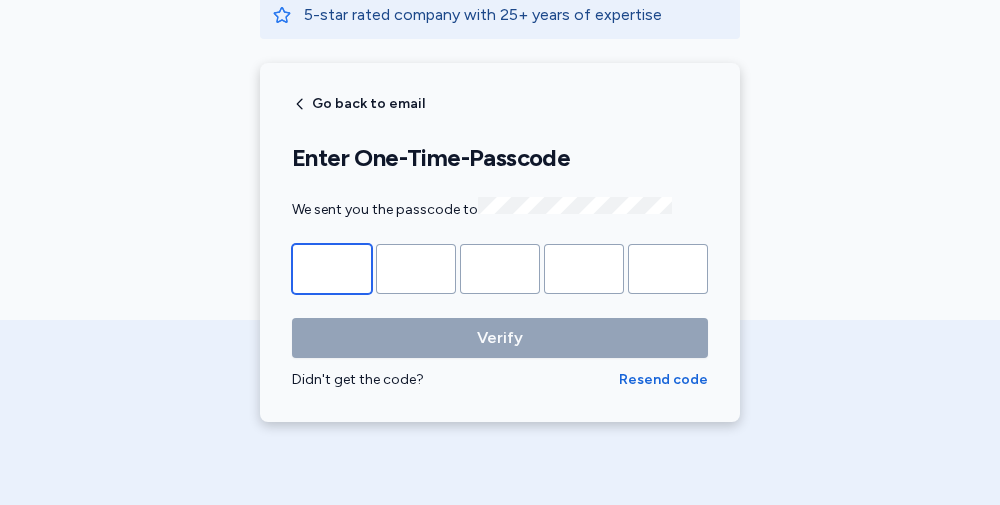 type on "*" 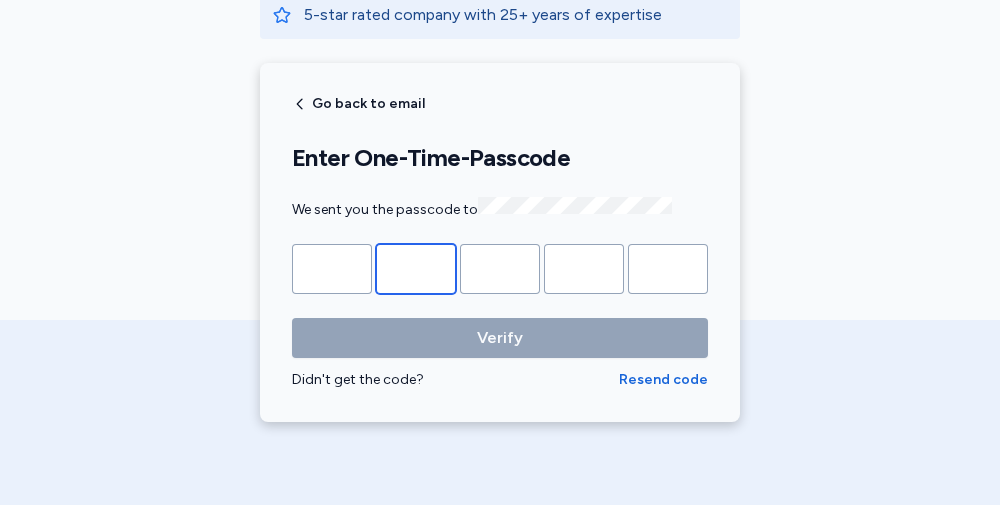 type on "*" 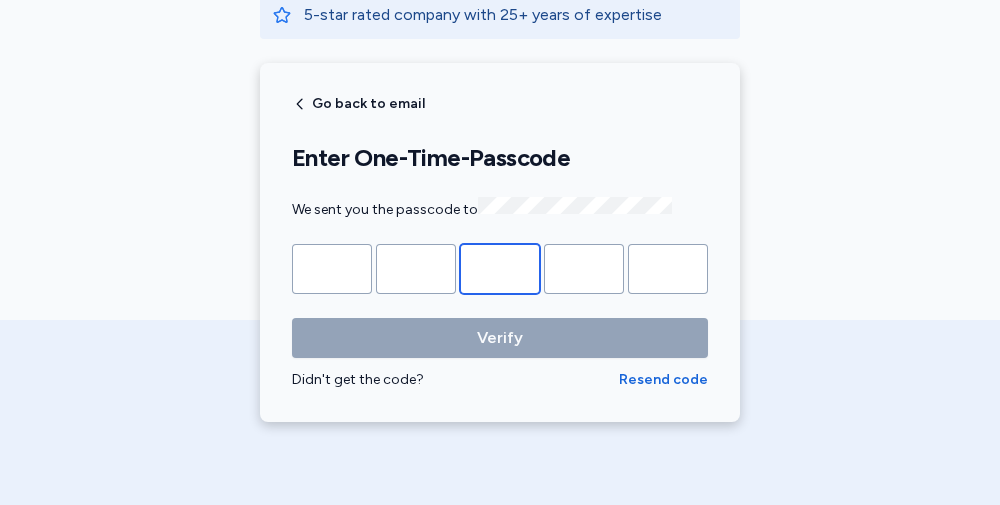 type on "*" 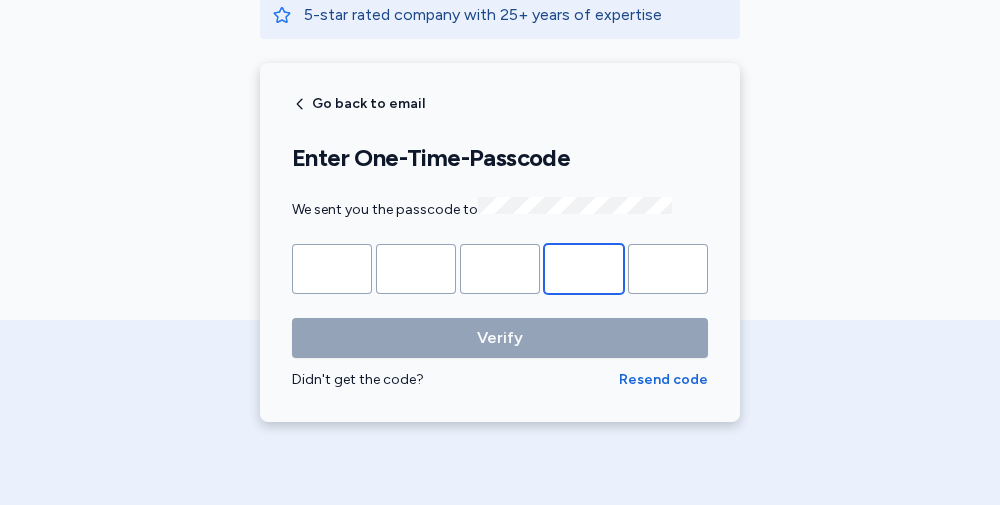 type on "*" 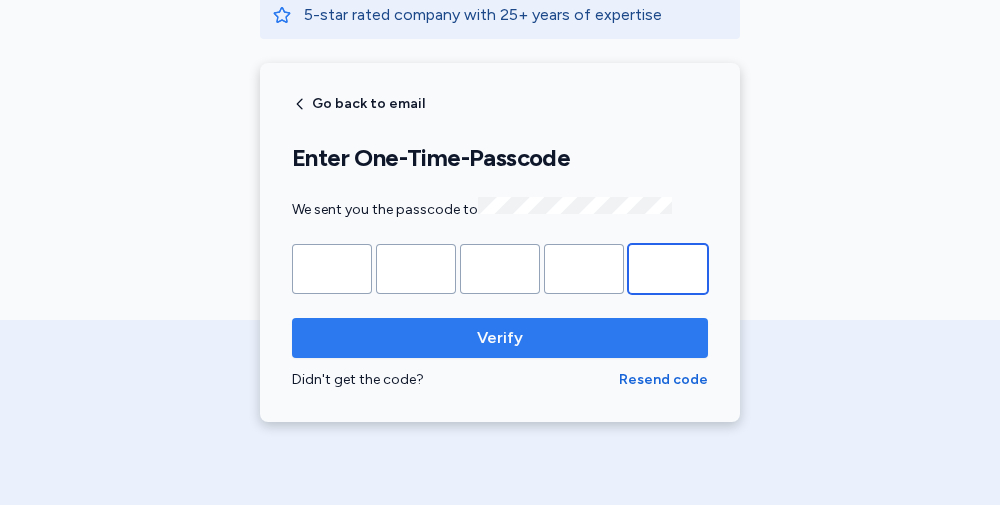 type on "*" 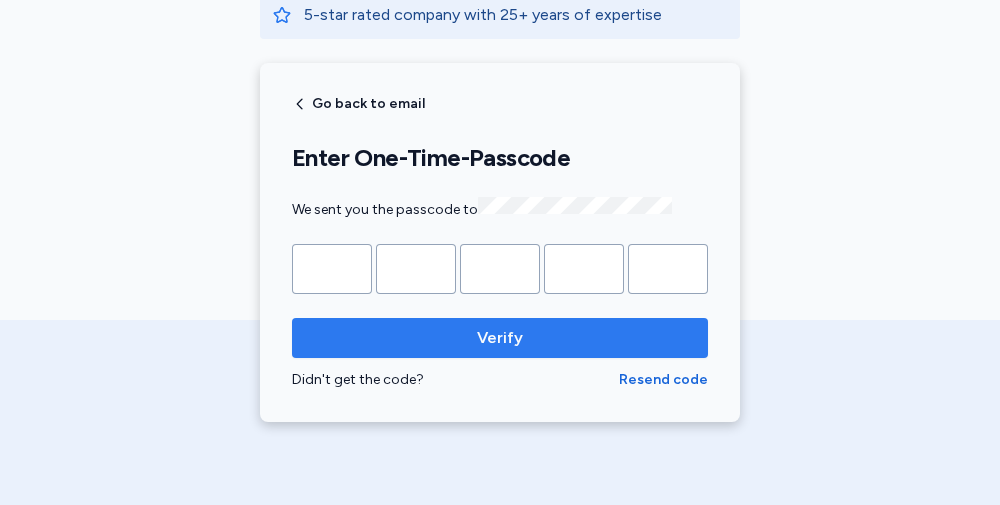 click on "Verify" at bounding box center [500, 338] 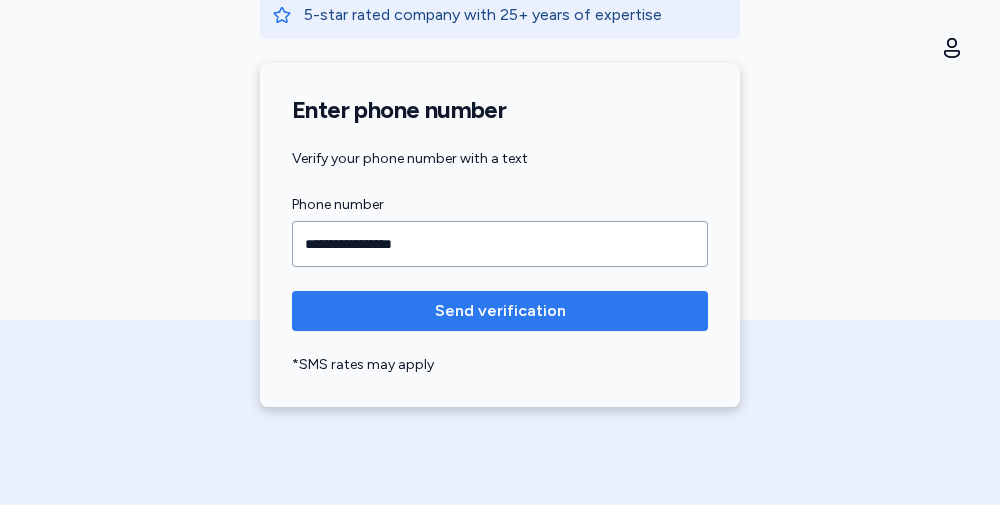 type on "**********" 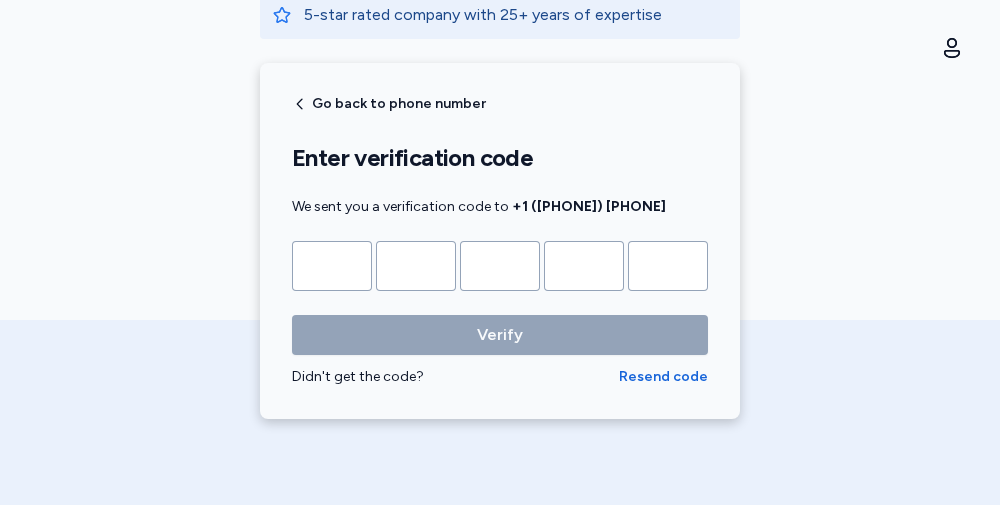 type on "*" 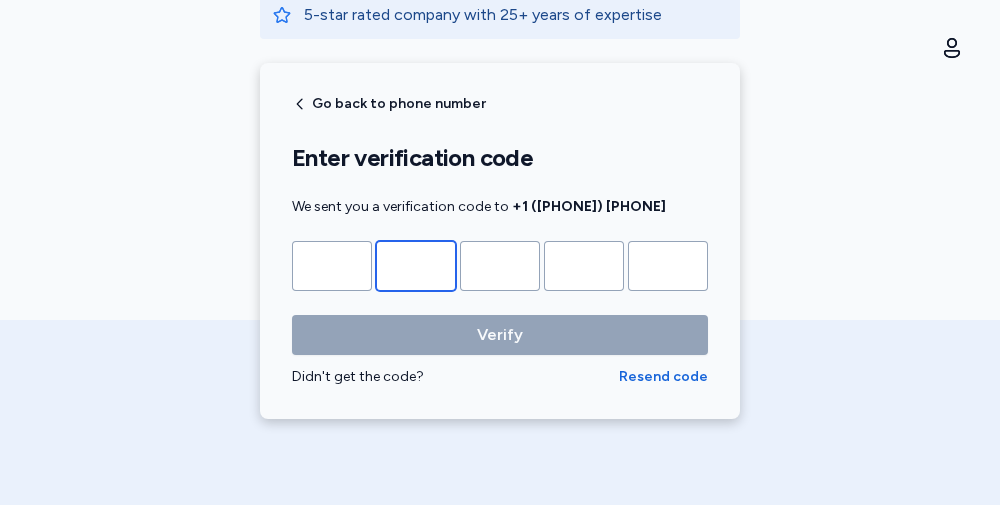 type on "*" 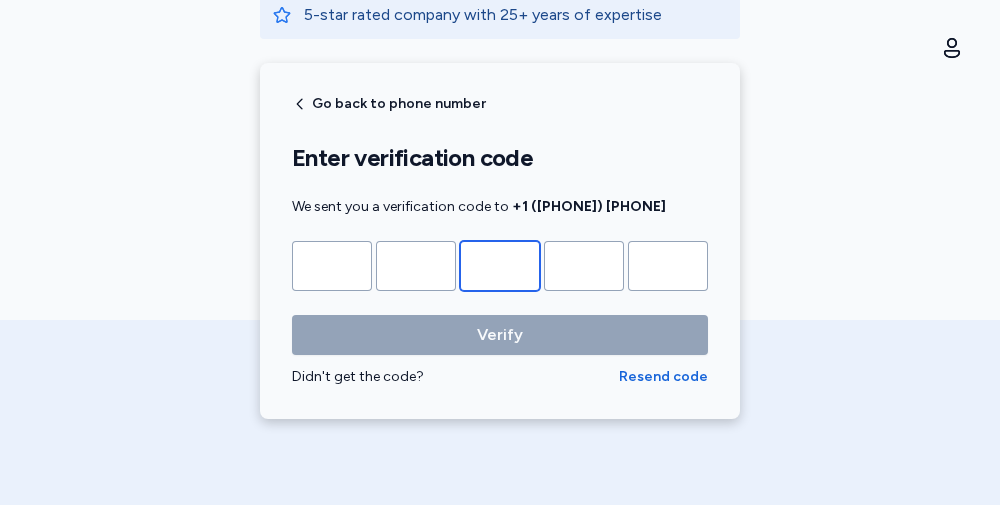 type on "*" 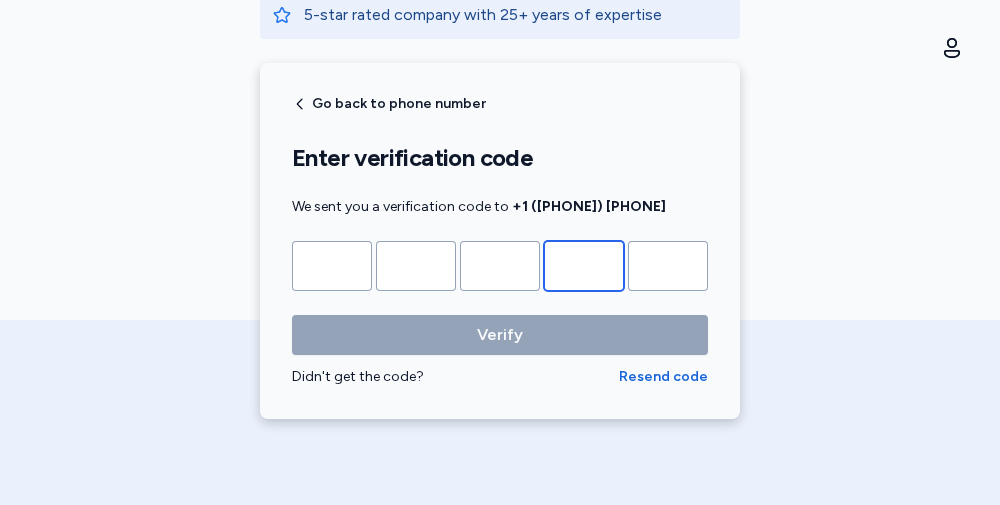 type on "*" 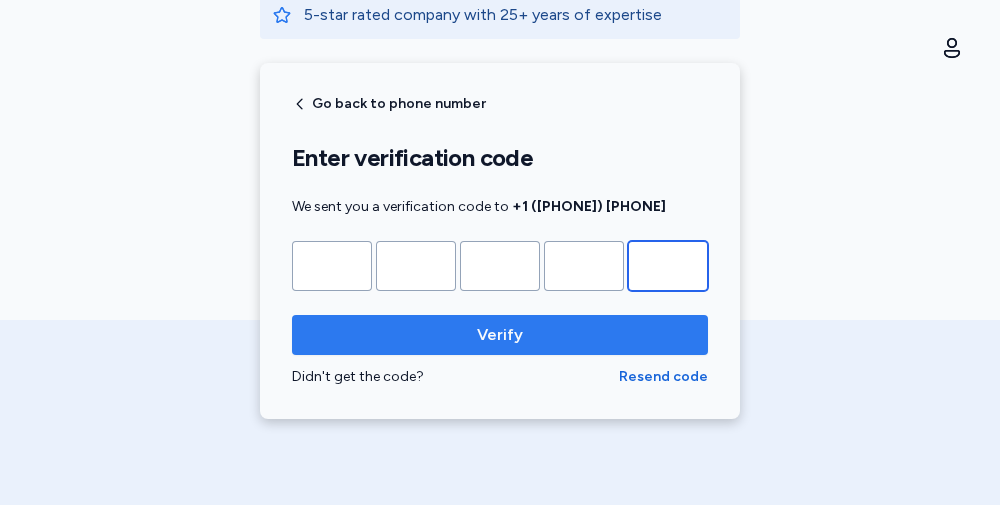 type on "*" 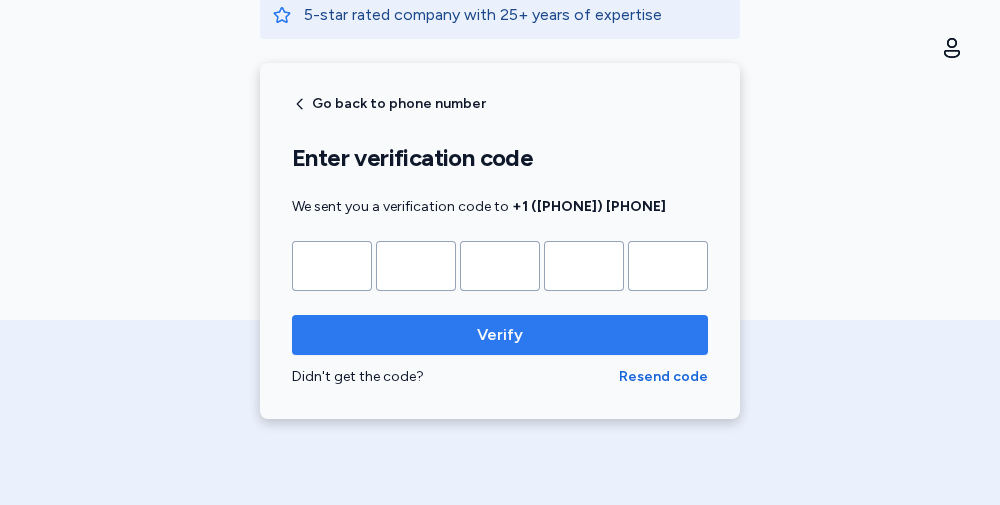 click on "Verify" at bounding box center [500, 335] 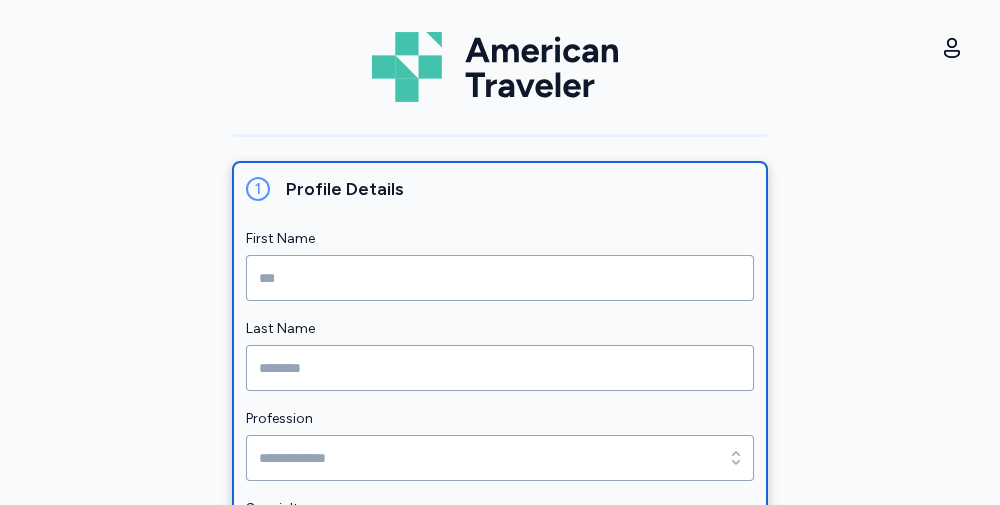 scroll, scrollTop: 277, scrollLeft: 0, axis: vertical 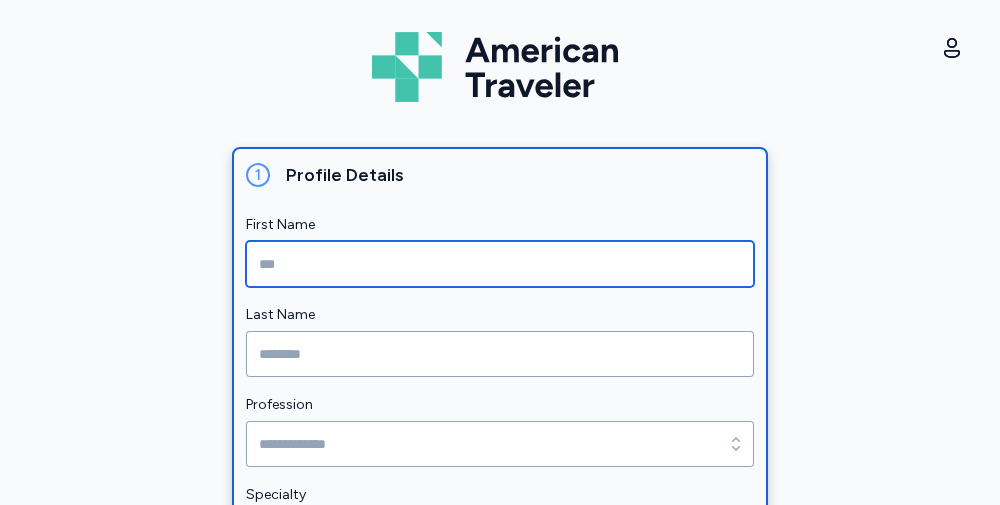 click at bounding box center [500, 264] 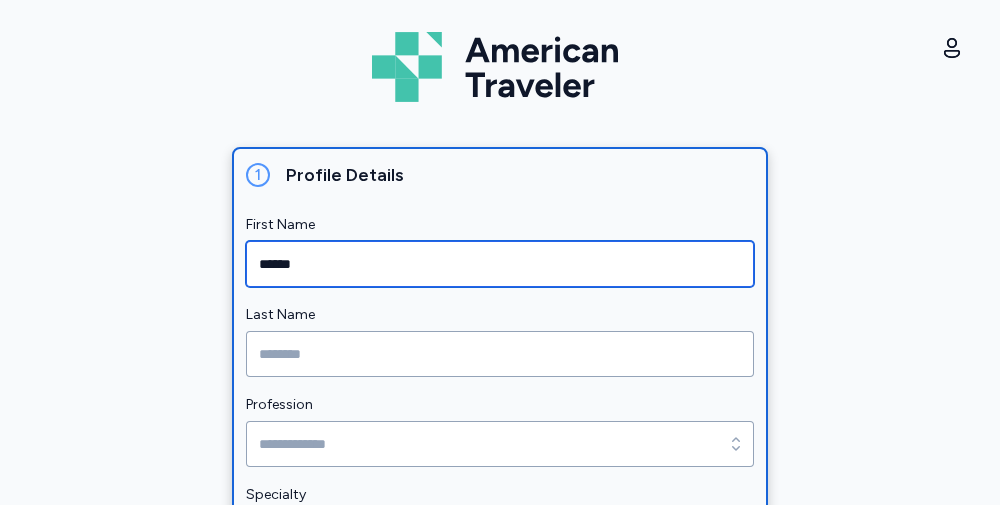 click on "******" at bounding box center [500, 264] 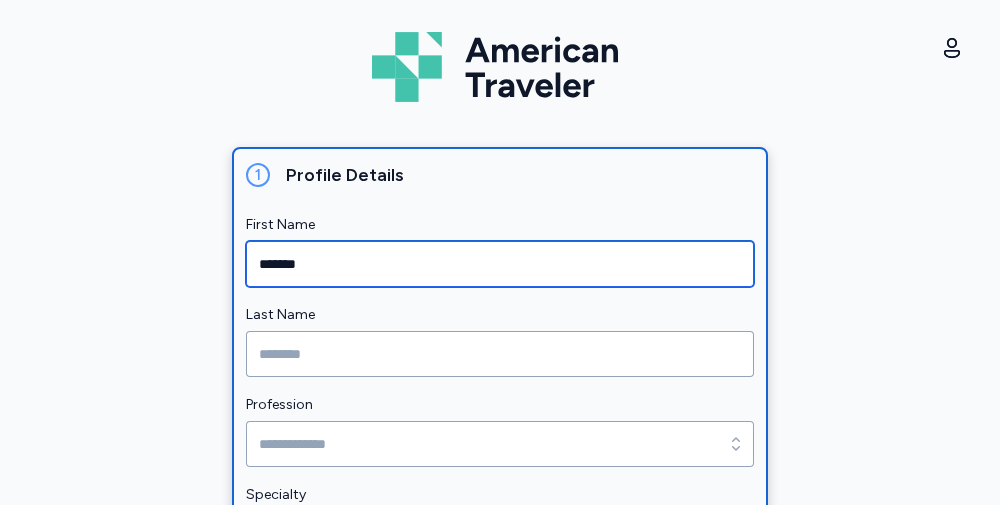 type on "*******" 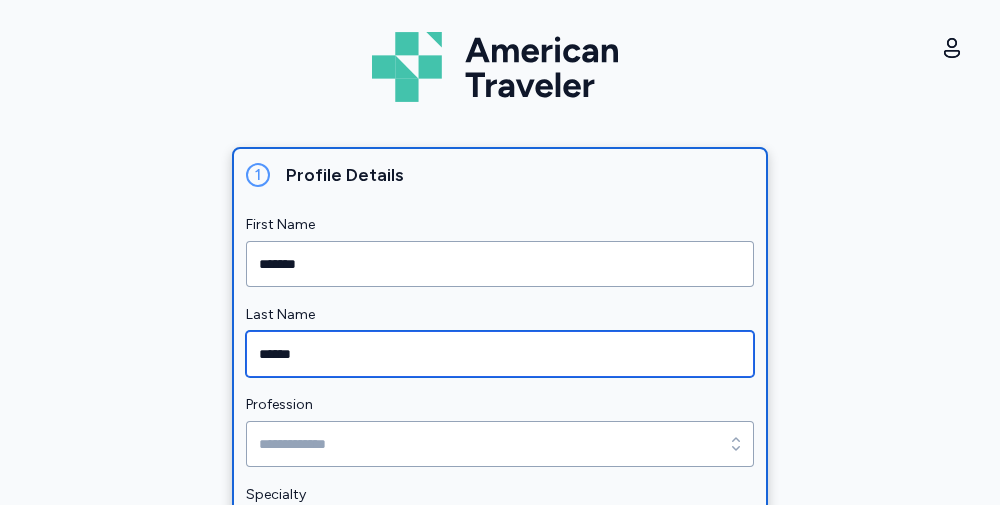 type on "******" 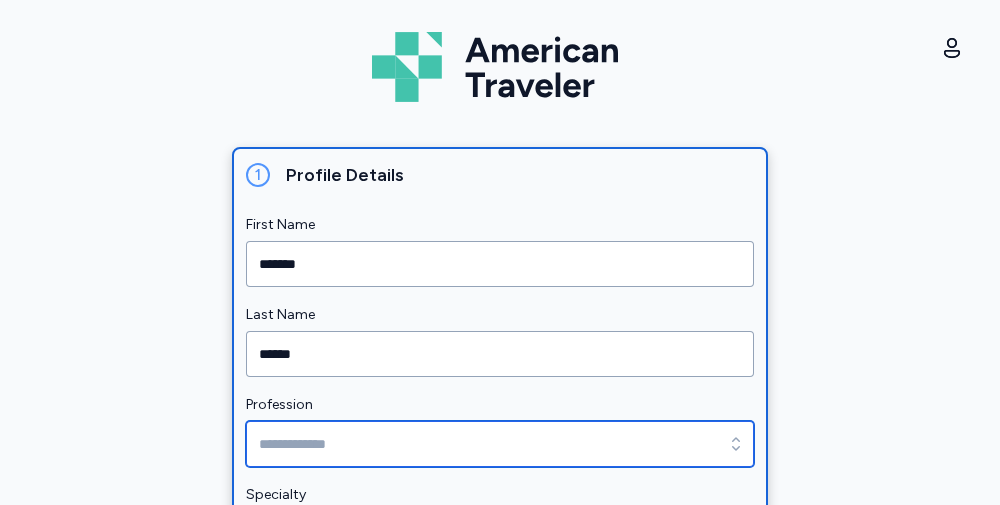 click on "Profession" at bounding box center [500, 444] 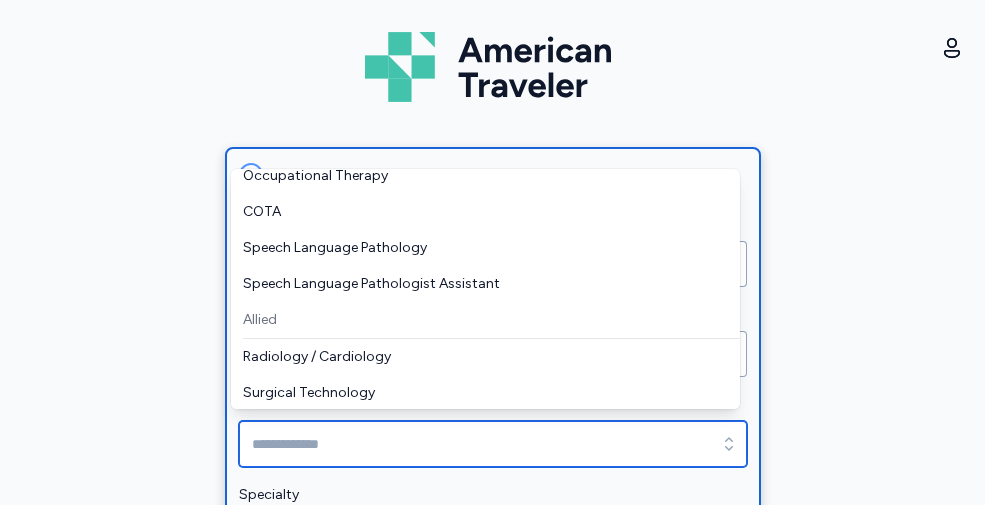 scroll, scrollTop: 279, scrollLeft: 0, axis: vertical 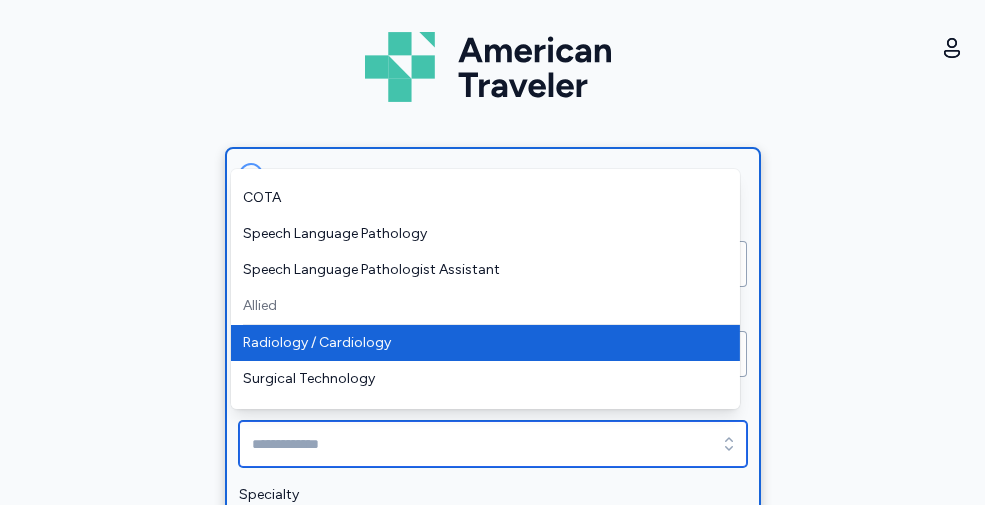 type on "**********" 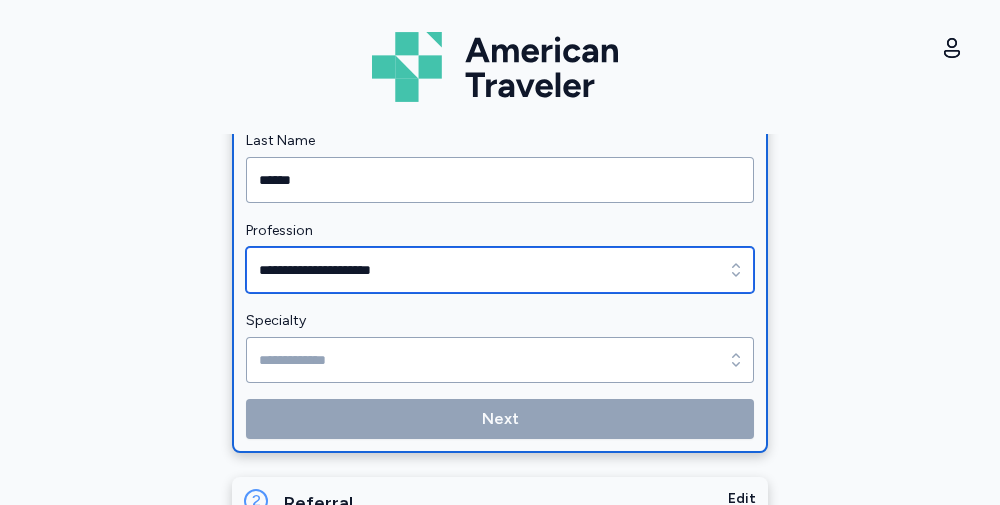 scroll, scrollTop: 453, scrollLeft: 0, axis: vertical 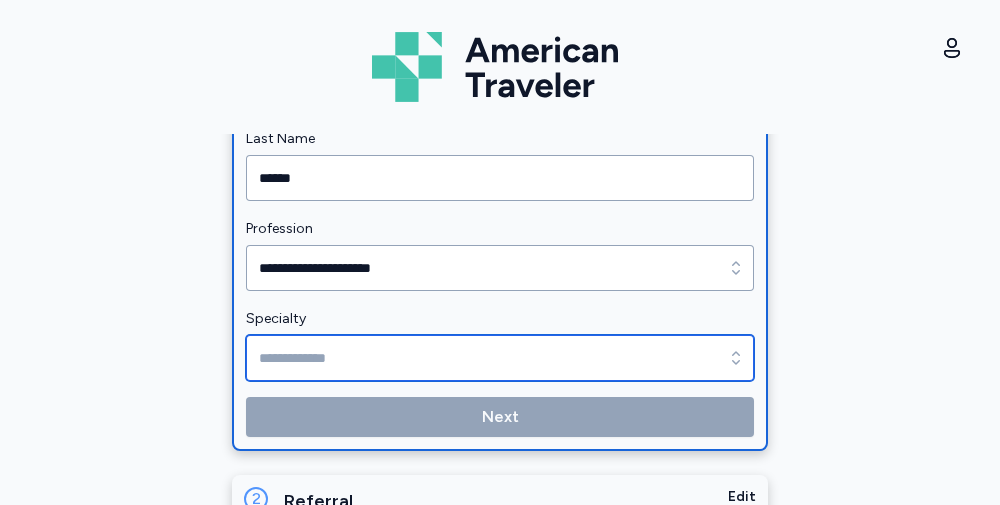 click on "Specialty" at bounding box center (500, 358) 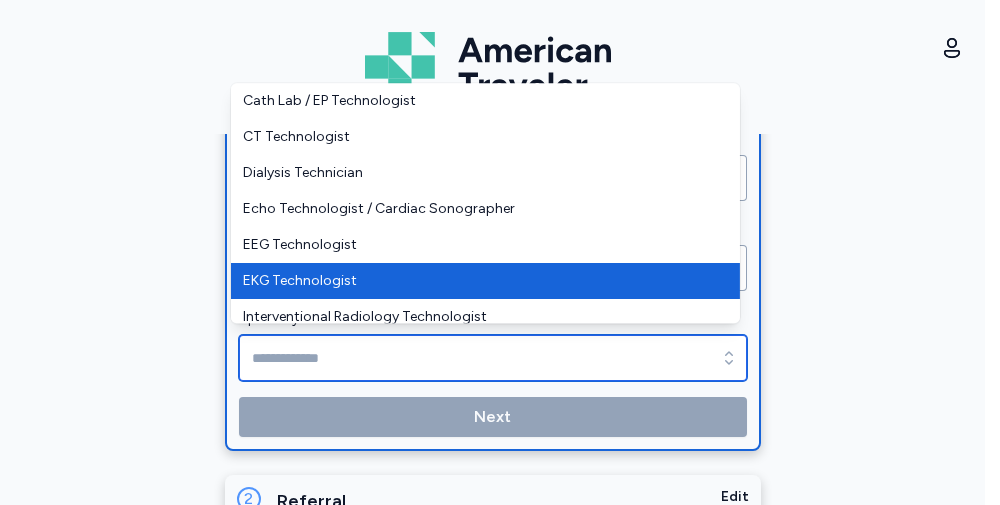 type on "**********" 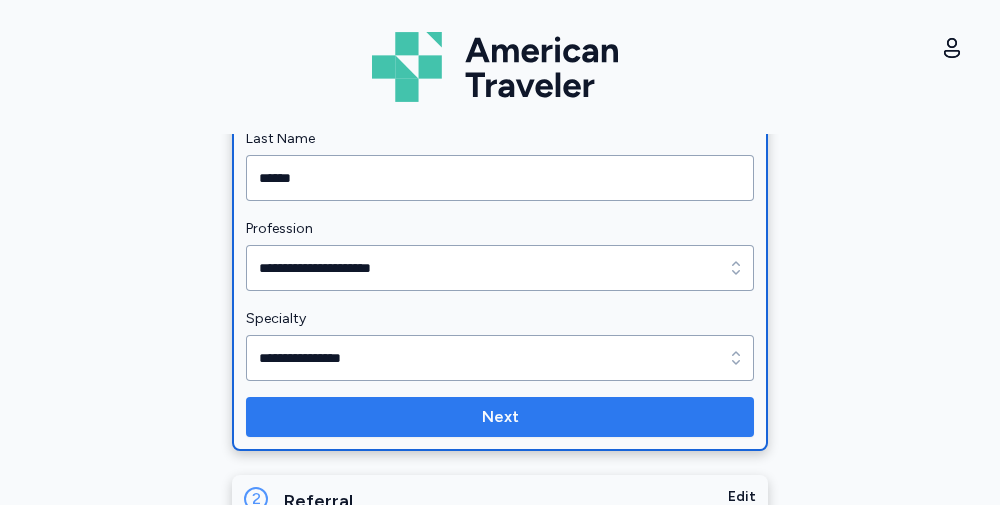 click on "Next" at bounding box center (500, 417) 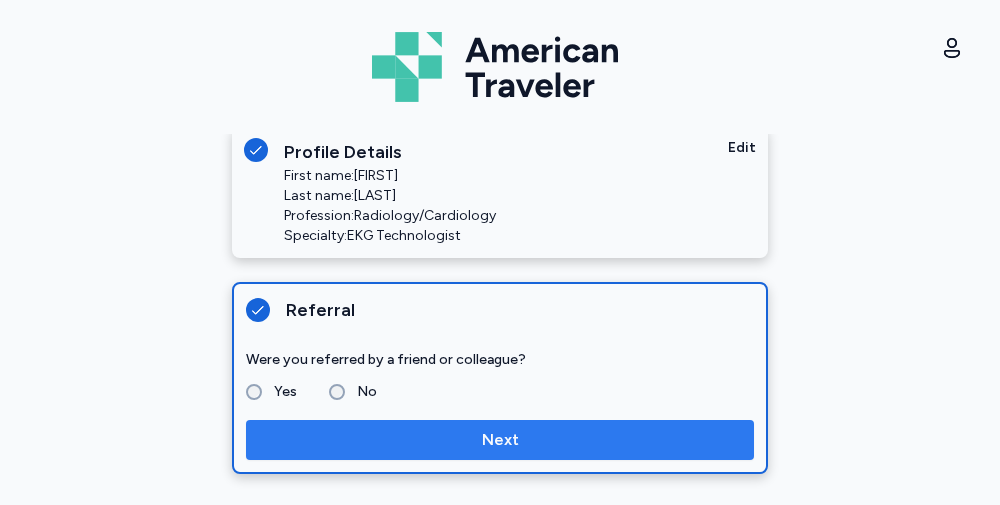 click on "Next" at bounding box center (500, 440) 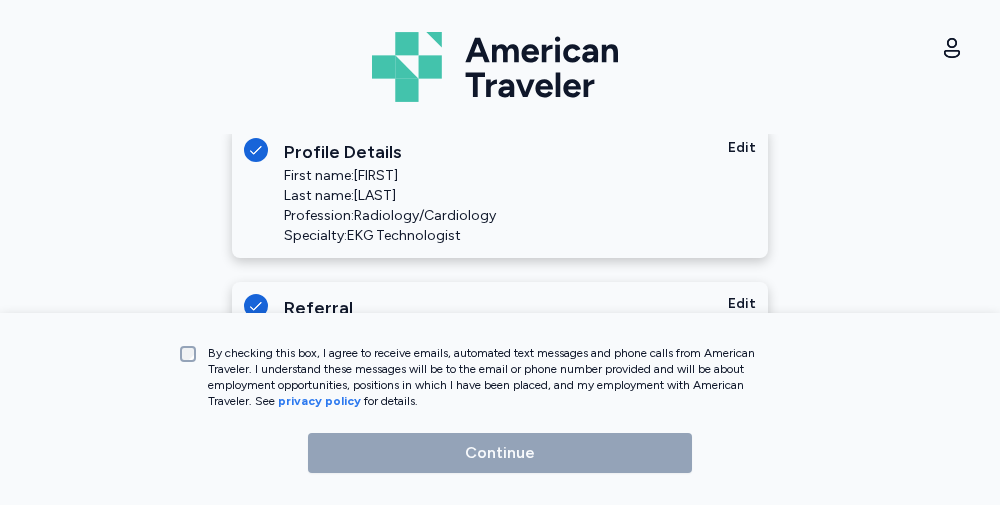scroll, scrollTop: 370, scrollLeft: 0, axis: vertical 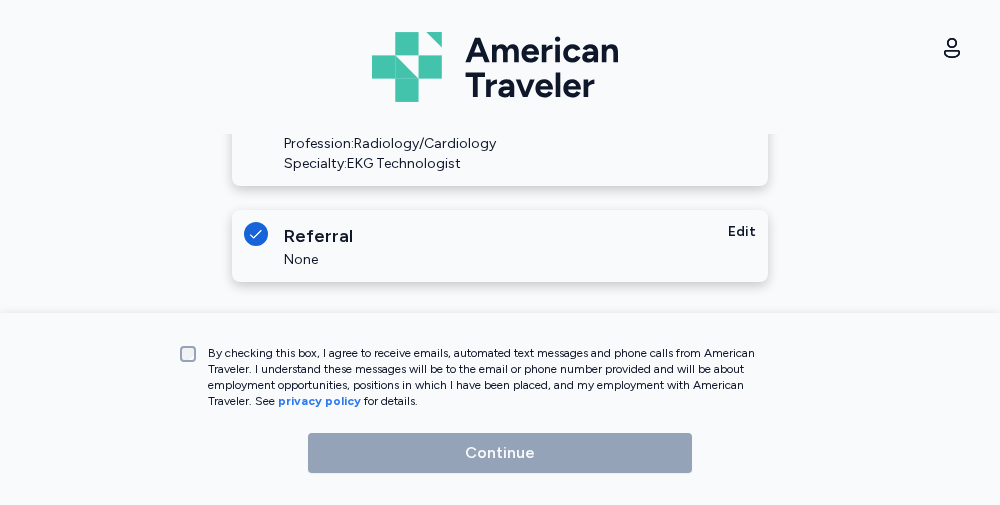 click on "By checking this box, I agree to receive emails, automated text messages and phone calls from American Traveler. I understand these messages will be to the email or phone number provided and will be about employment opportunities, positions in which I have been placed, and my employment with American Traveler. See privacy policy for details." at bounding box center (492, 377) 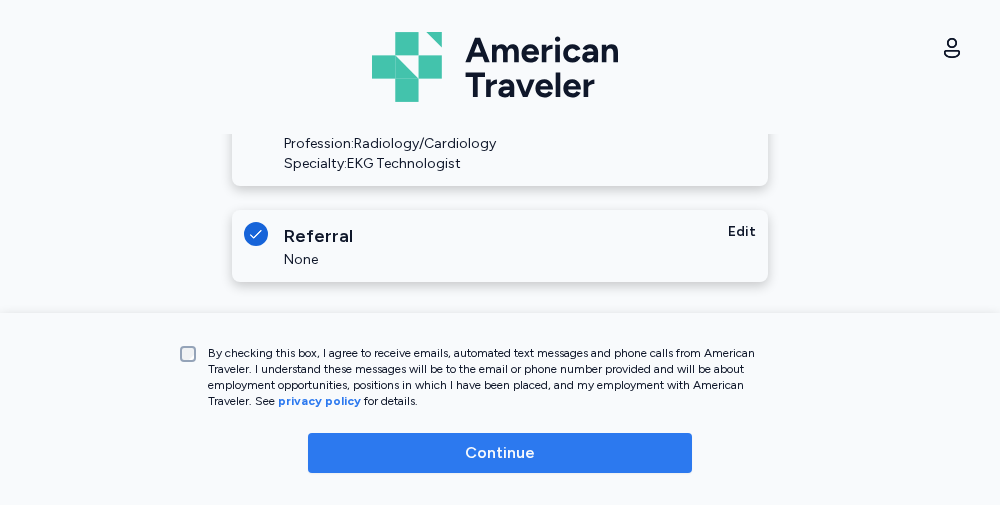 click on "Continue" at bounding box center [500, 453] 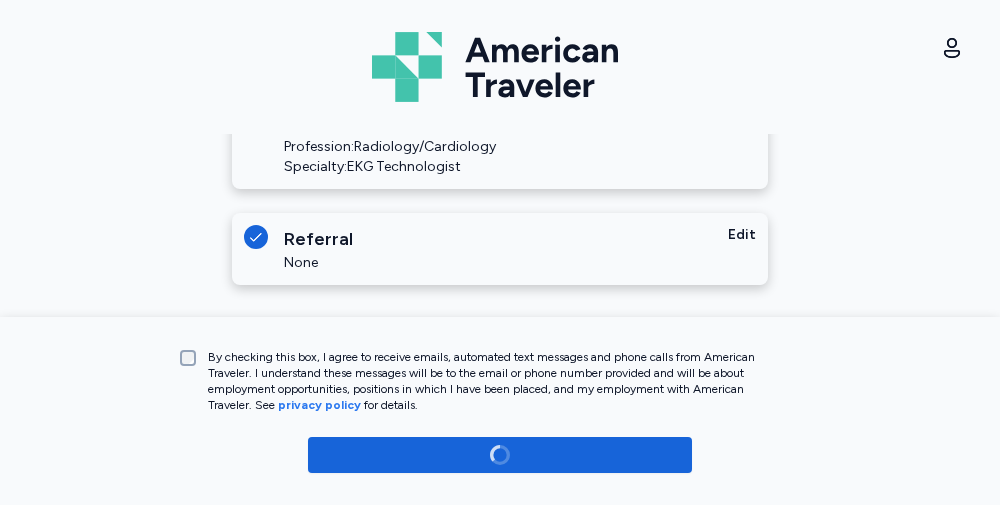 scroll, scrollTop: 366, scrollLeft: 0, axis: vertical 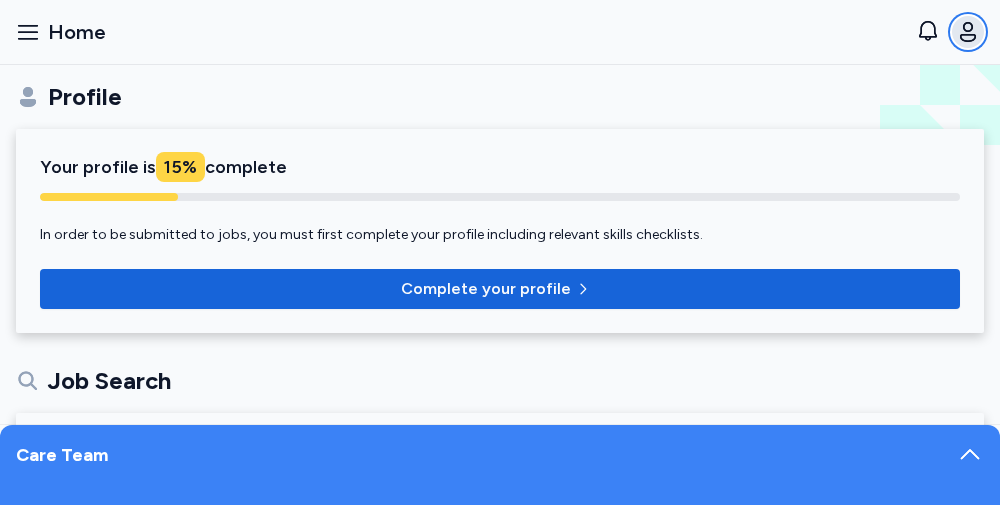 click 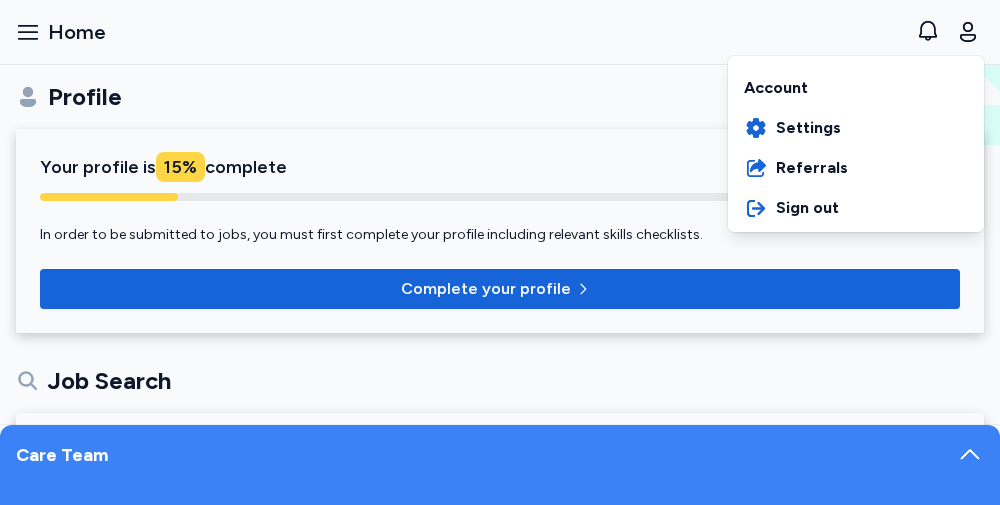 click on "American Traveler American Traveler Home Profile Job Search Assignments Documents Benefits Benefits Overview Referral Bonus Social Media Bonus Help View notifications Open user menu Account Settings Referrals Sign out" at bounding box center (500, 32) 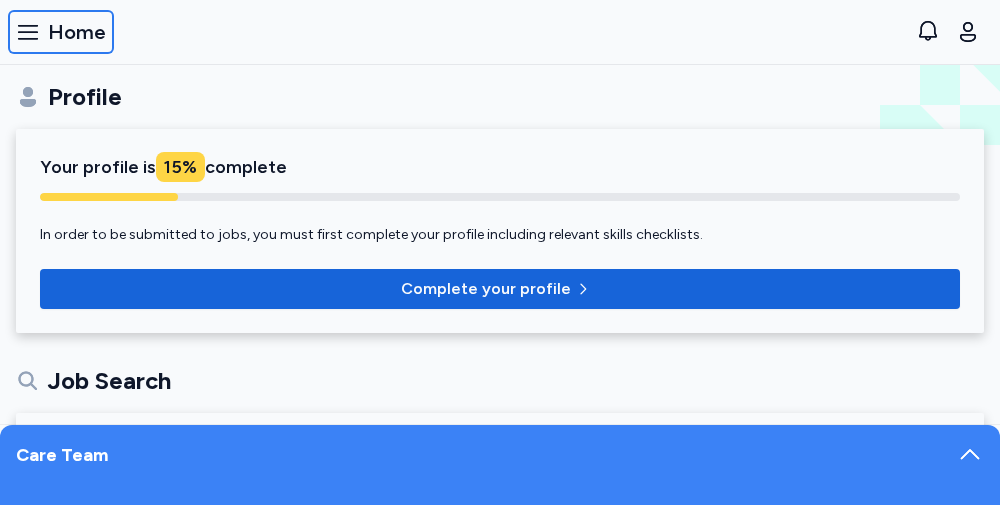 click 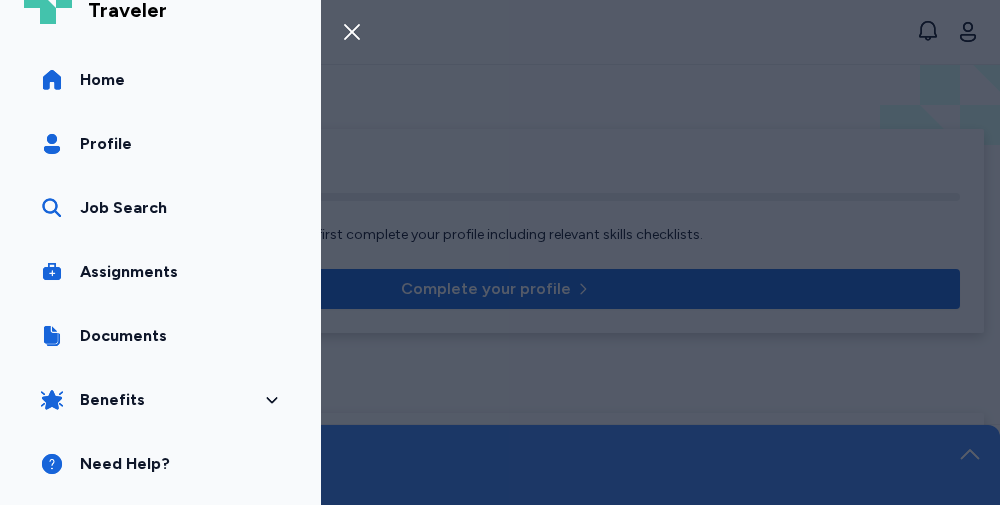 scroll, scrollTop: 72, scrollLeft: 0, axis: vertical 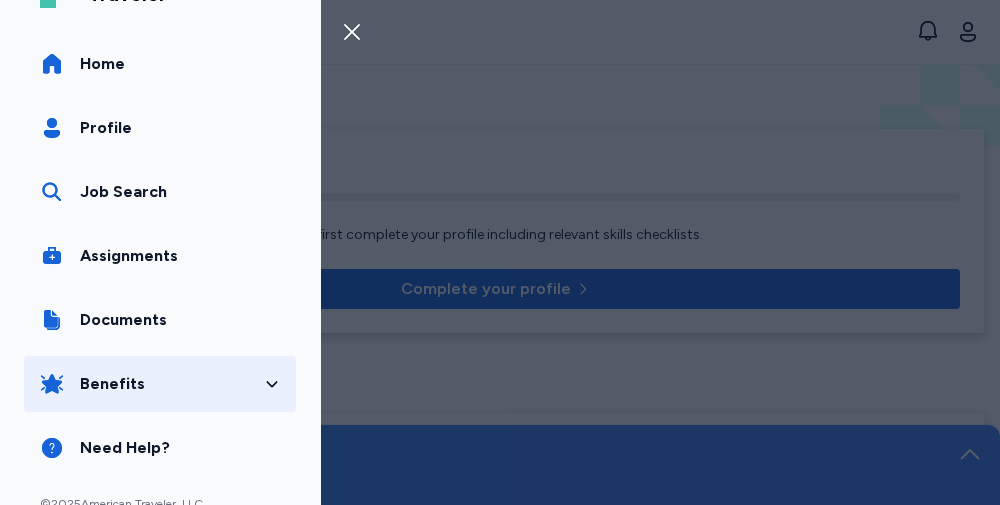 click on "Benefits" at bounding box center (112, 384) 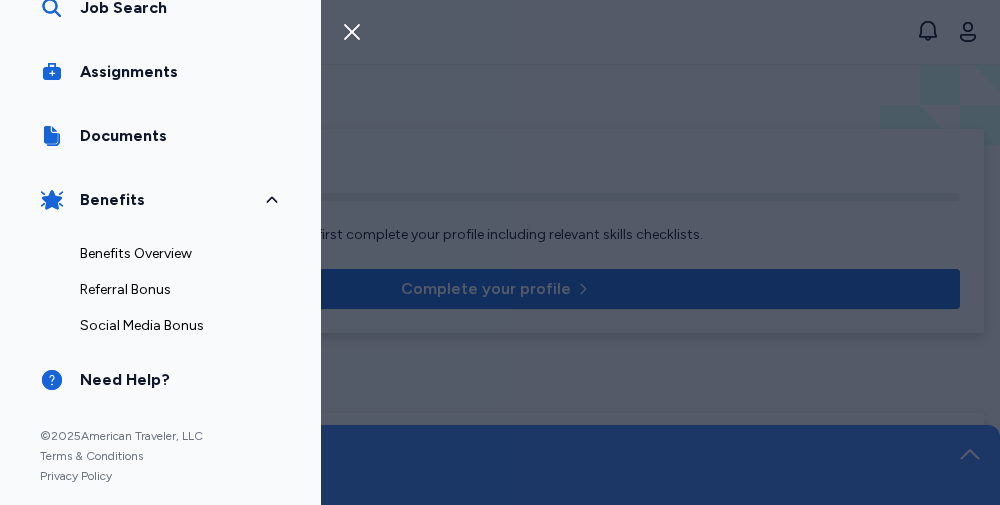 scroll, scrollTop: 258, scrollLeft: 0, axis: vertical 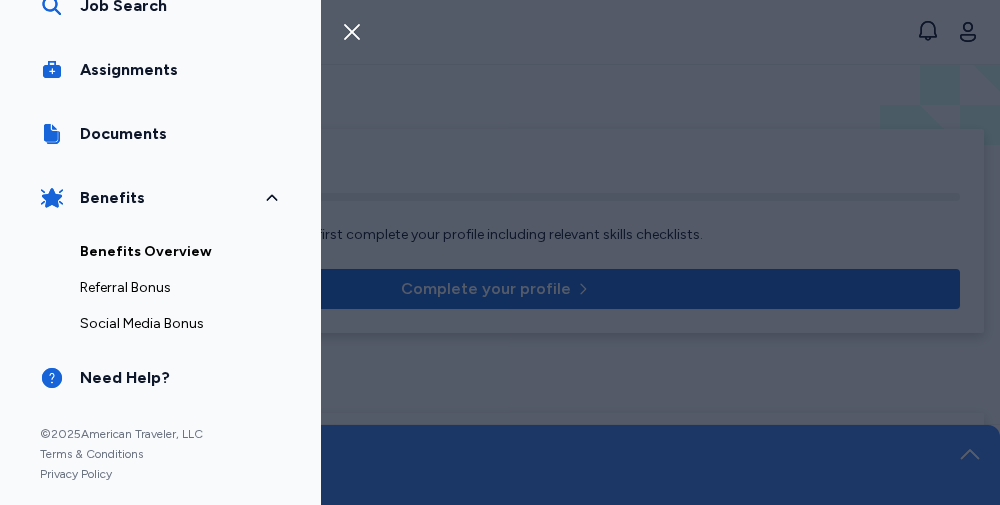 click on "Benefits Overview" at bounding box center [180, 252] 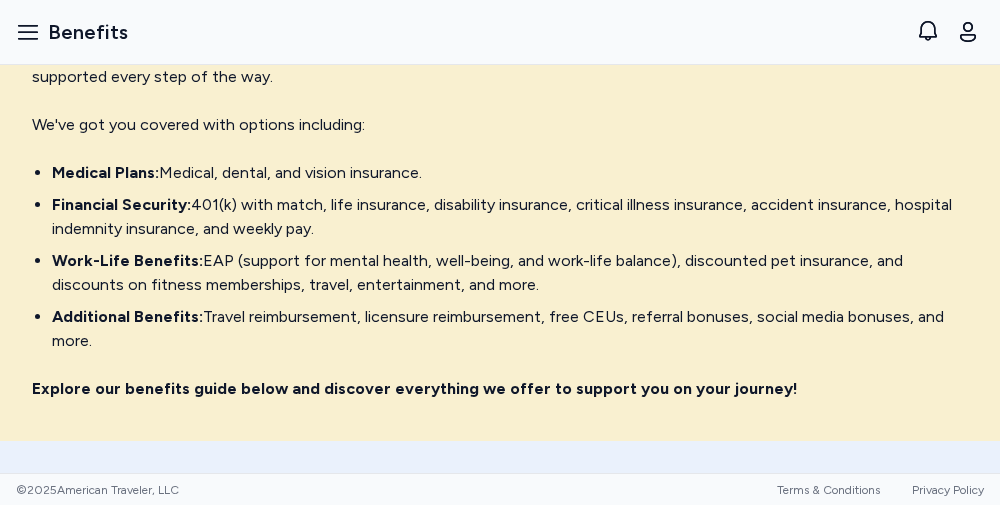 scroll, scrollTop: 177, scrollLeft: 0, axis: vertical 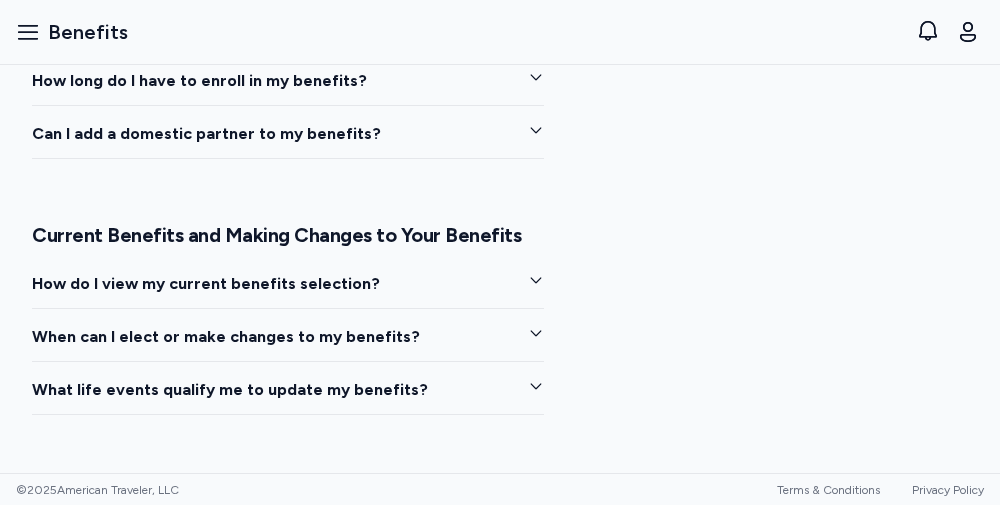 click on "Can I add a domestic partner to my benefits?" at bounding box center [288, 140] 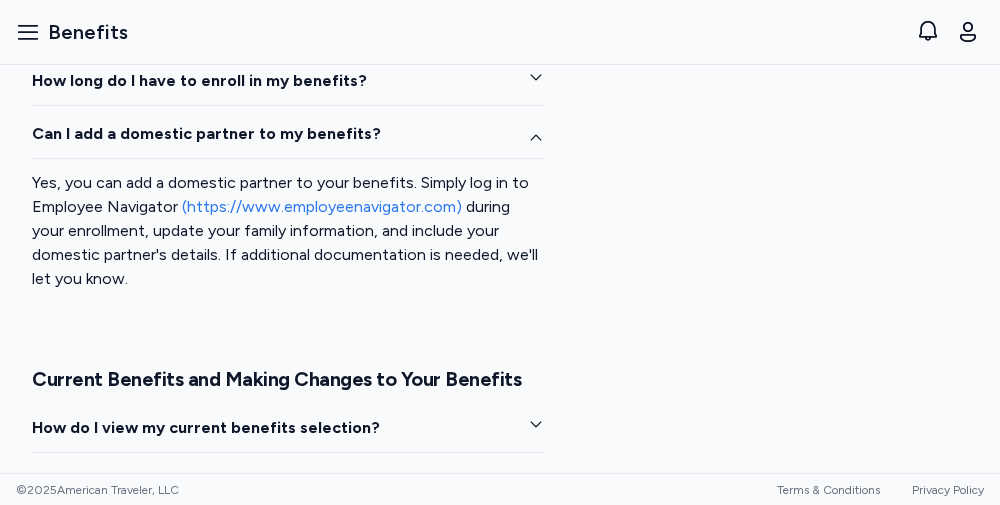 click on "Can I add a domestic partner to my benefits?" at bounding box center (288, 140) 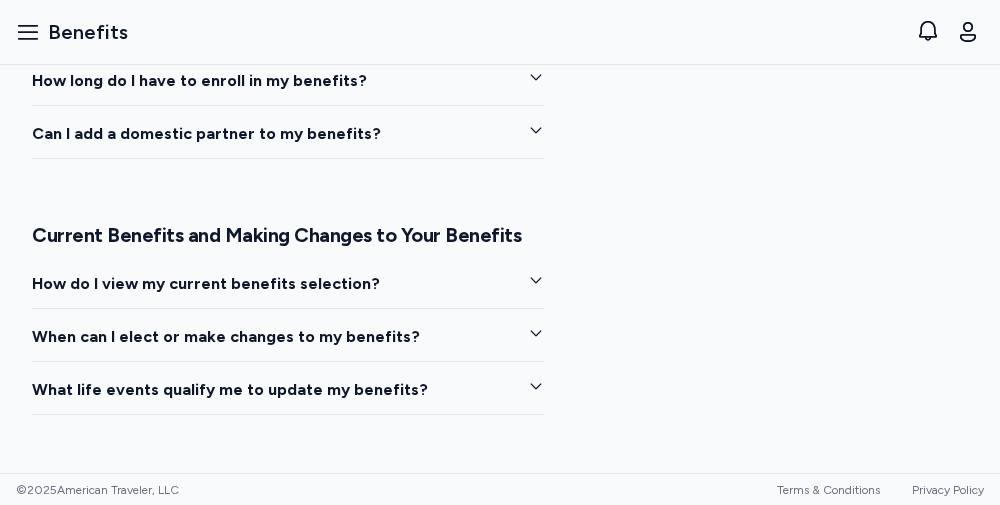 click on "Can I add a domestic partner to my benefits?" at bounding box center [288, 140] 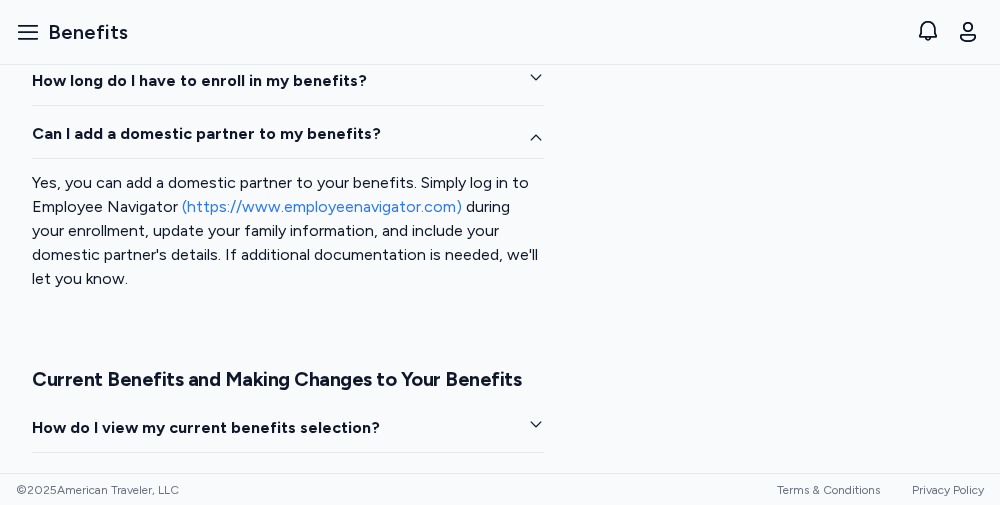 click on "Can I add a domestic partner to my benefits?" at bounding box center [288, 140] 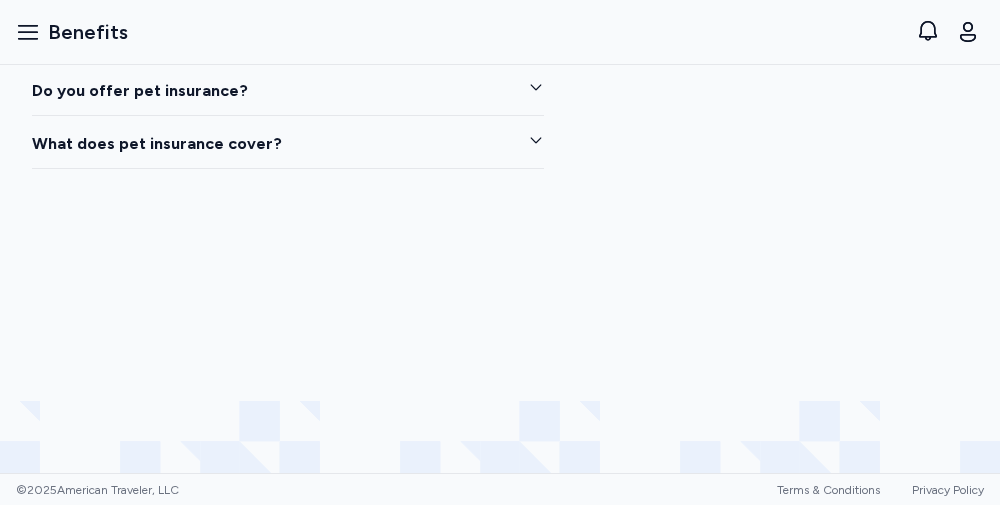 scroll, scrollTop: 3324, scrollLeft: 0, axis: vertical 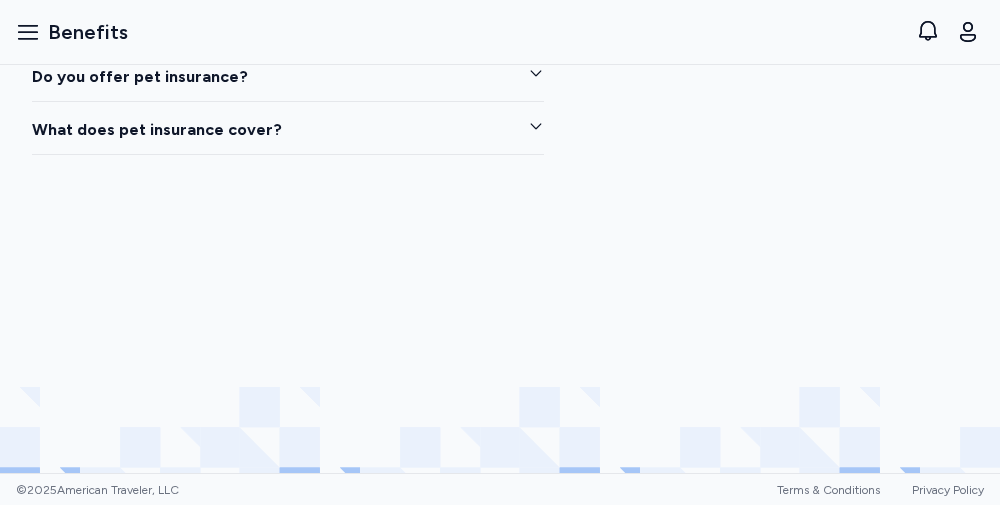 click on "Do you offer pet insurance?" at bounding box center [288, 83] 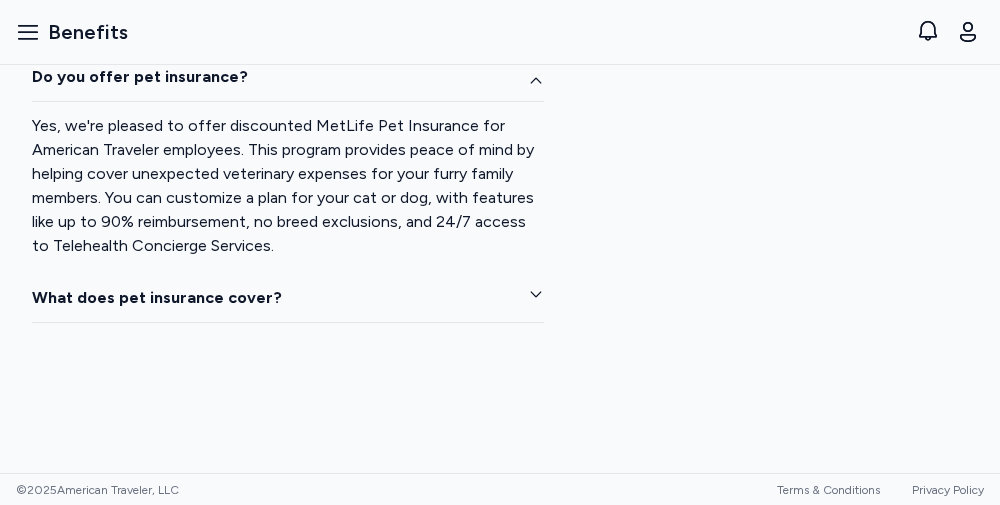 click on "What does pet insurance cover?" at bounding box center (288, 304) 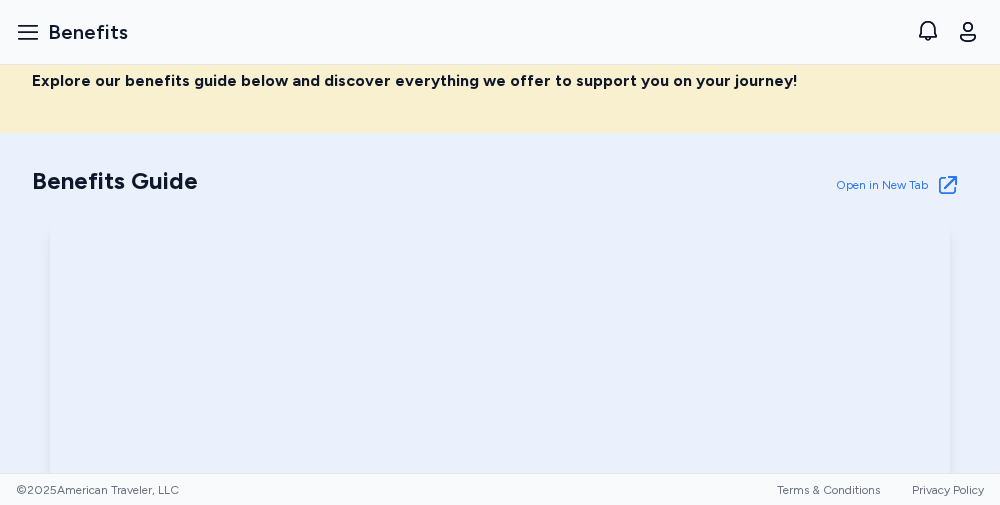 scroll, scrollTop: 0, scrollLeft: 0, axis: both 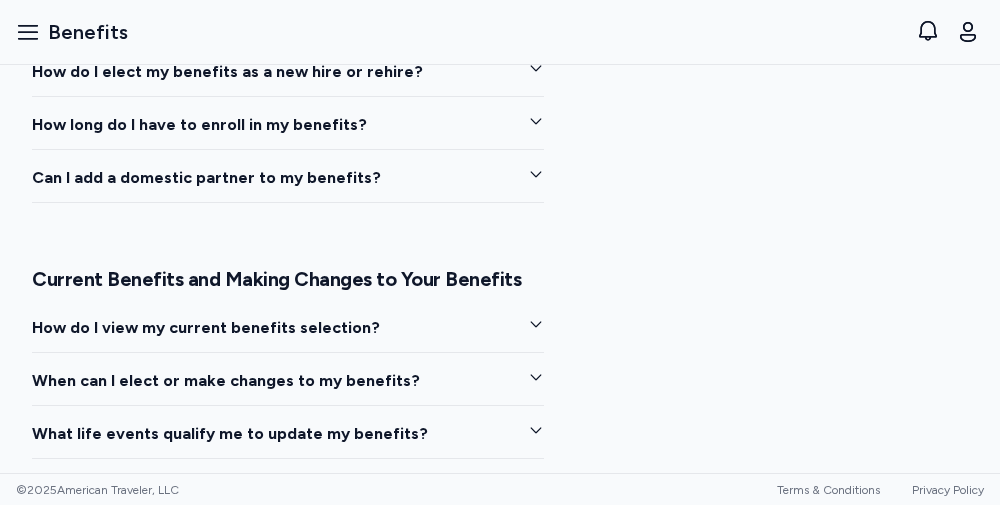 click on "How long do I have to enroll in my benefits?" at bounding box center [288, 131] 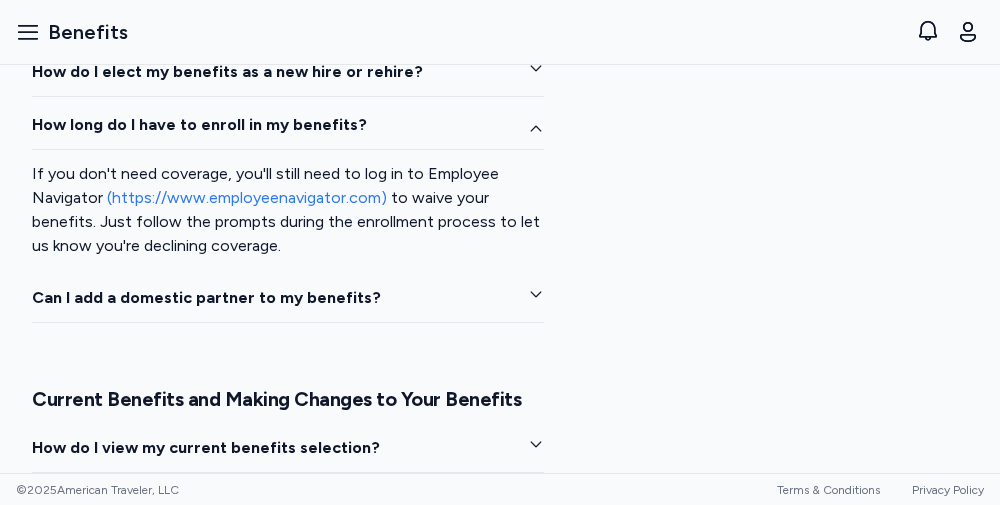 drag, startPoint x: 494, startPoint y: 122, endPoint x: 472, endPoint y: 132, distance: 24.166092 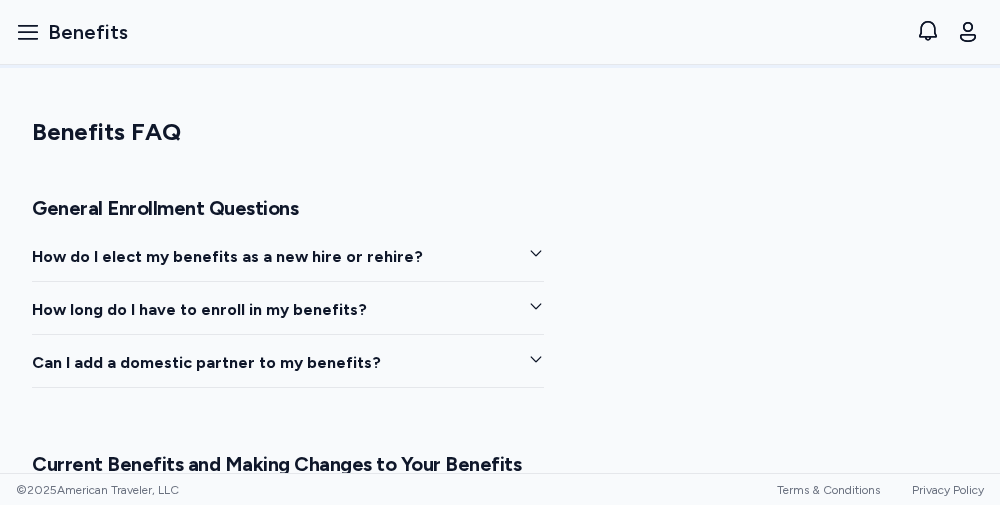 scroll, scrollTop: 0, scrollLeft: 0, axis: both 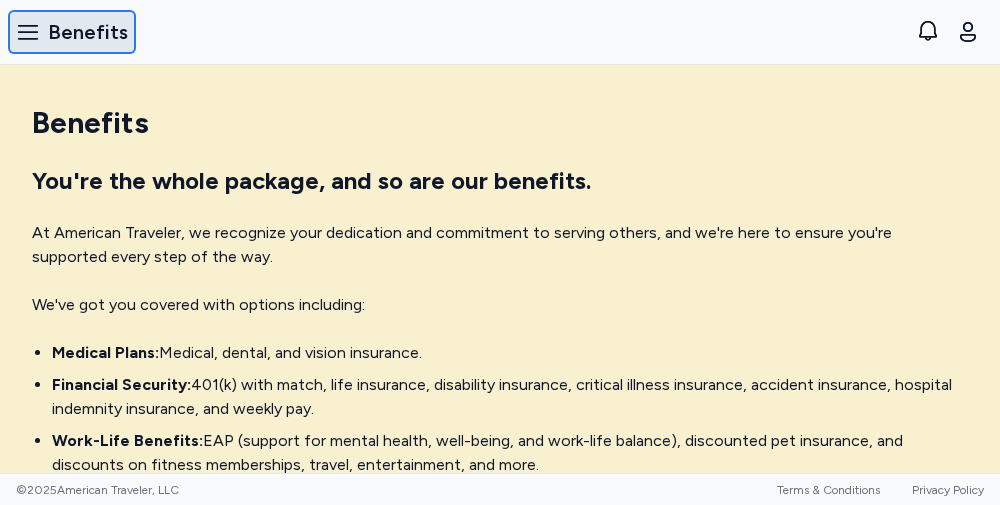 click 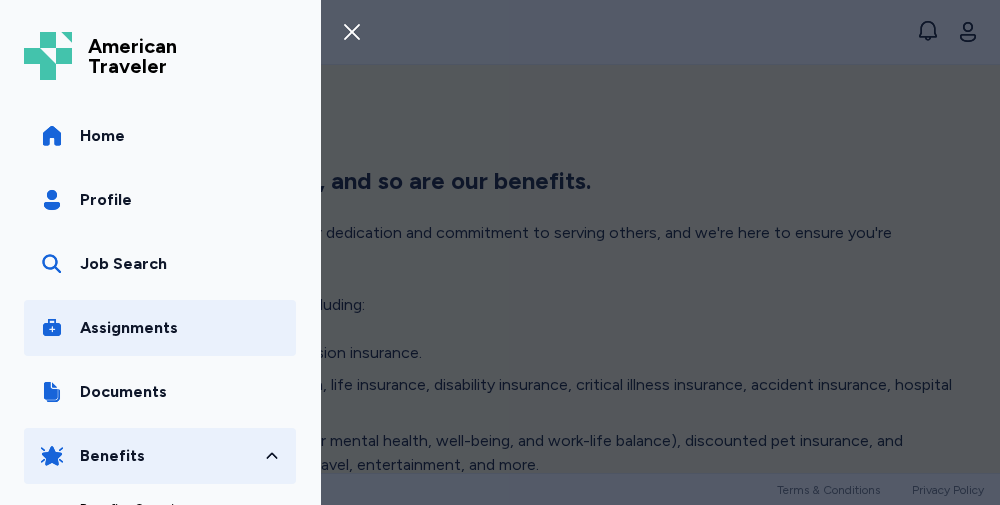 click on "Assignments" at bounding box center (129, 328) 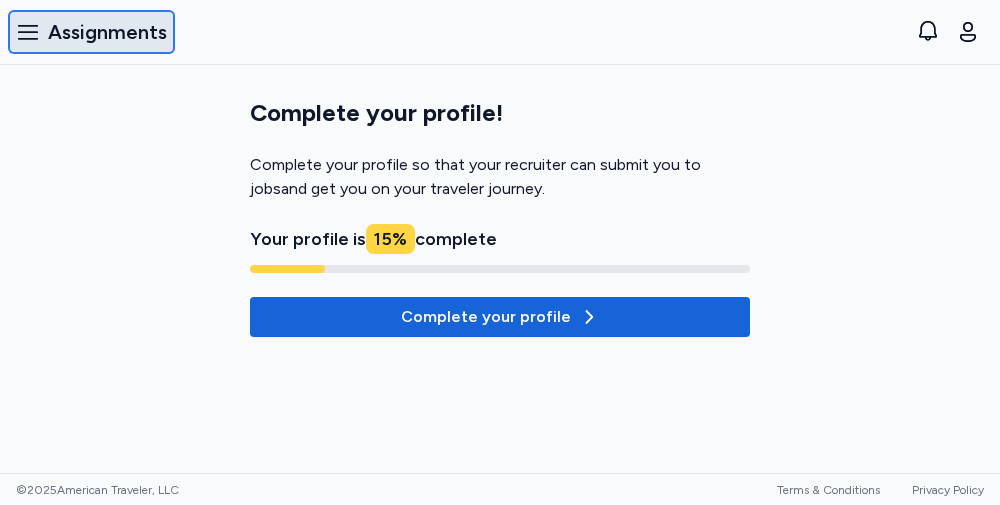 click 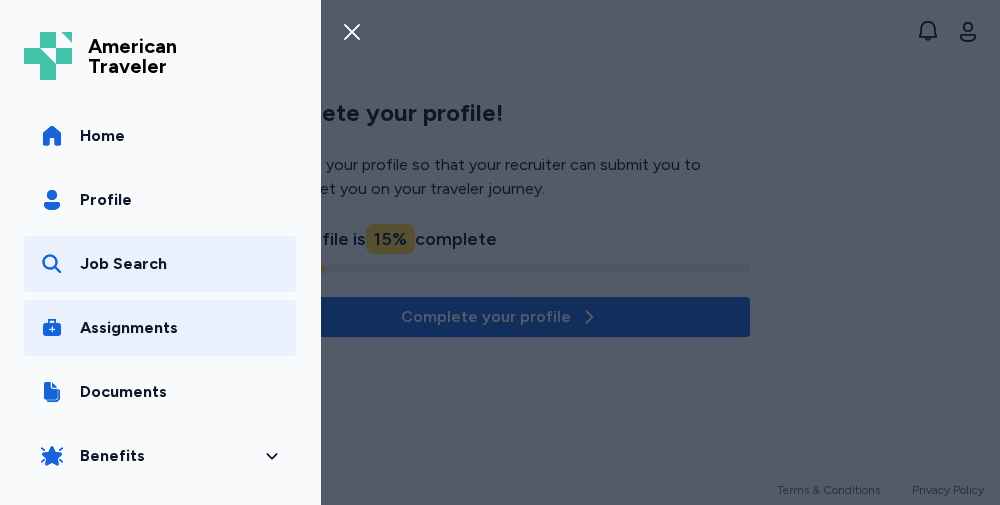 click on "Job Search" at bounding box center (123, 264) 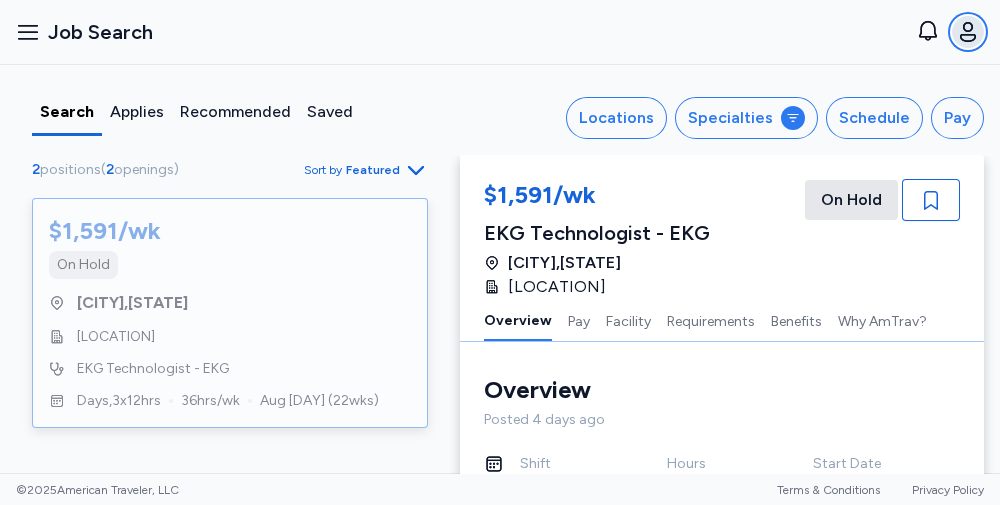 click 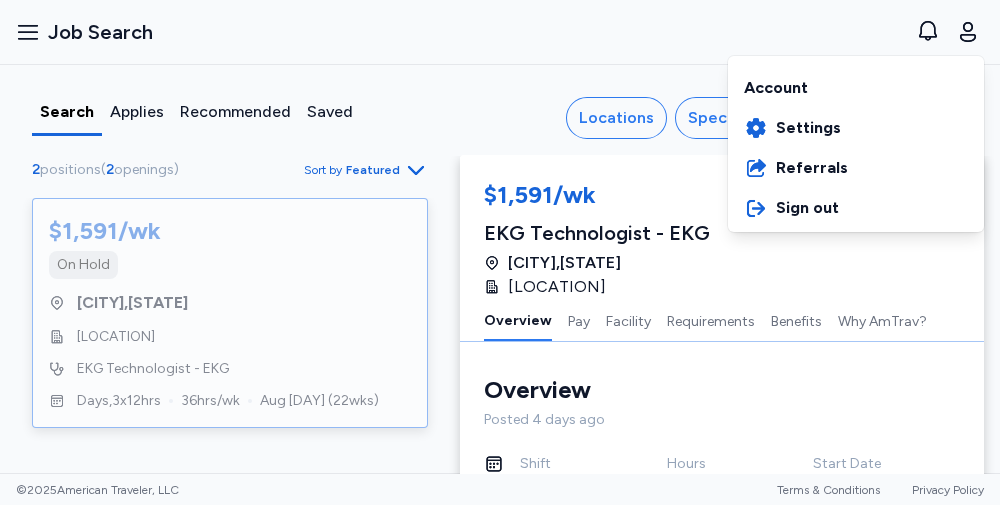 click on "American Traveler American Traveler Home Profile Job Search Assignments Documents Benefits Benefits Overview Referral Bonus Social Media Bonus Help View notifications Open user menu Account Settings Referrals Sign out" at bounding box center (500, 32) 